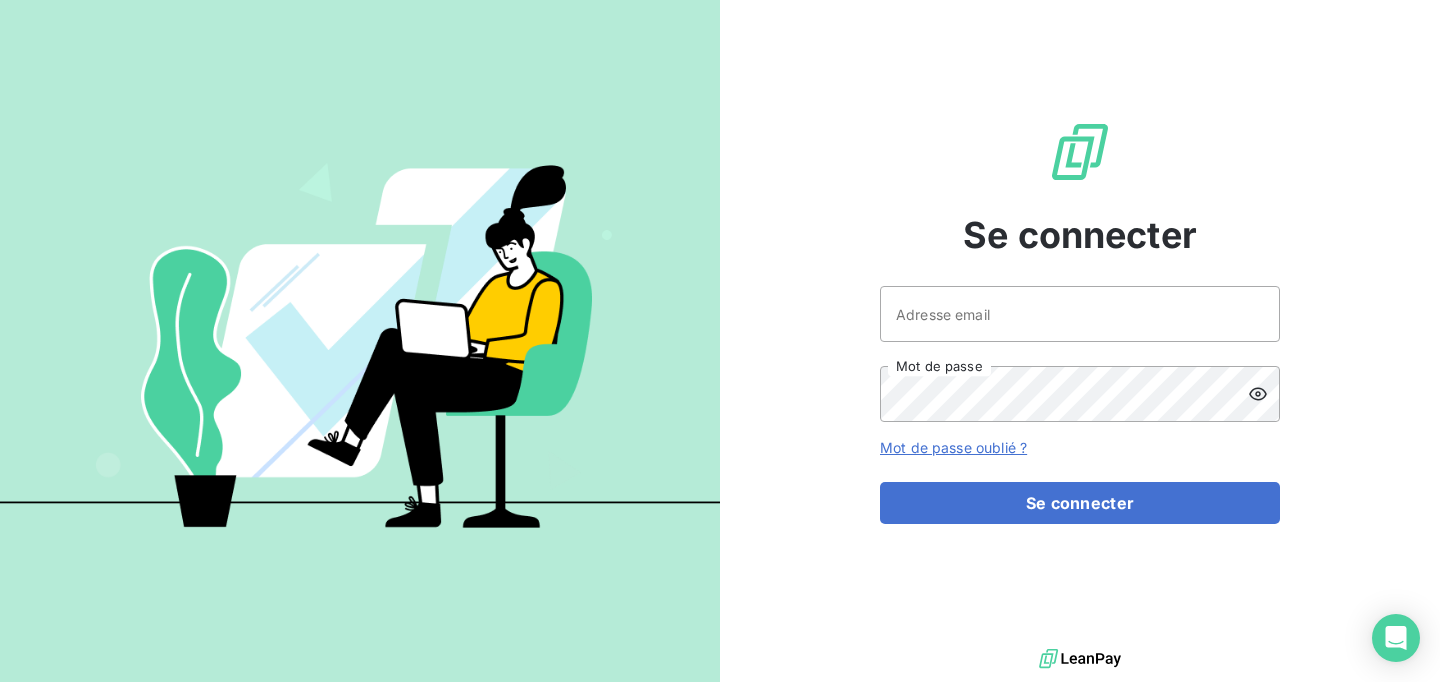 scroll, scrollTop: 0, scrollLeft: 0, axis: both 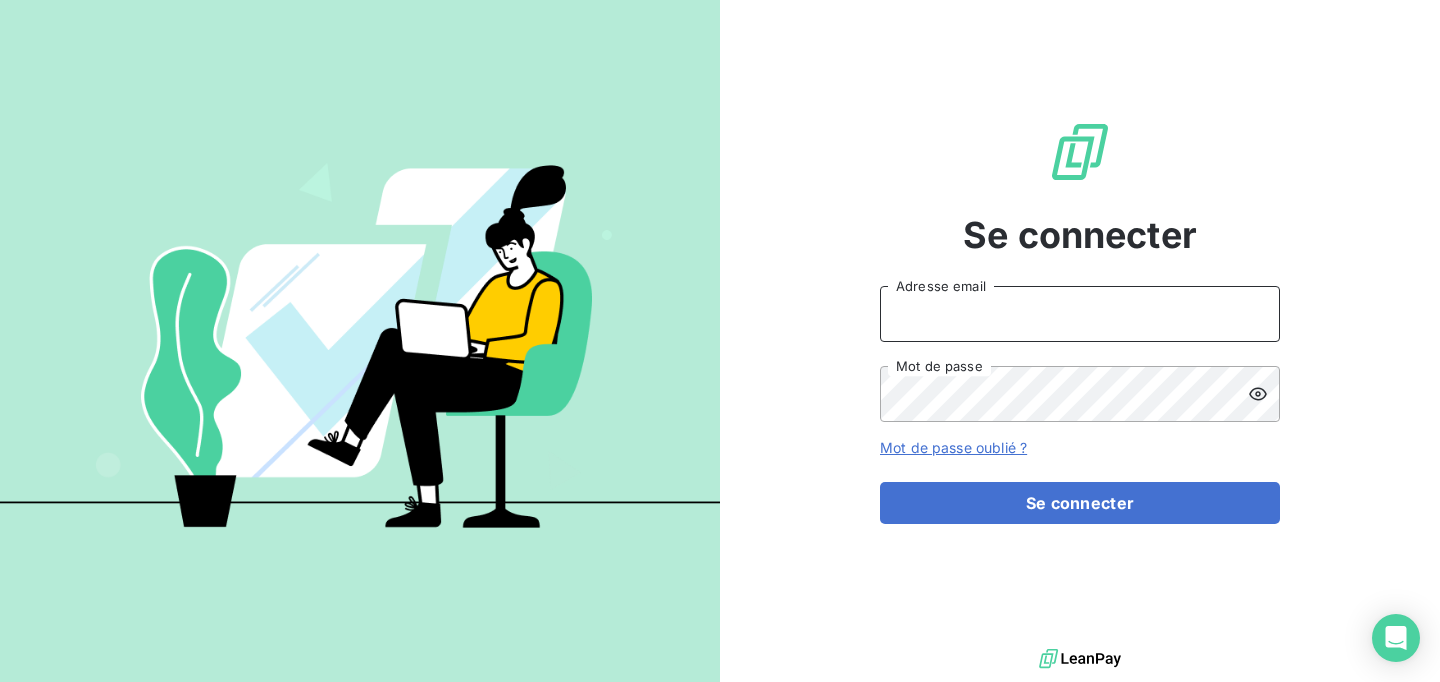 type on "[USERNAME]@example.com" 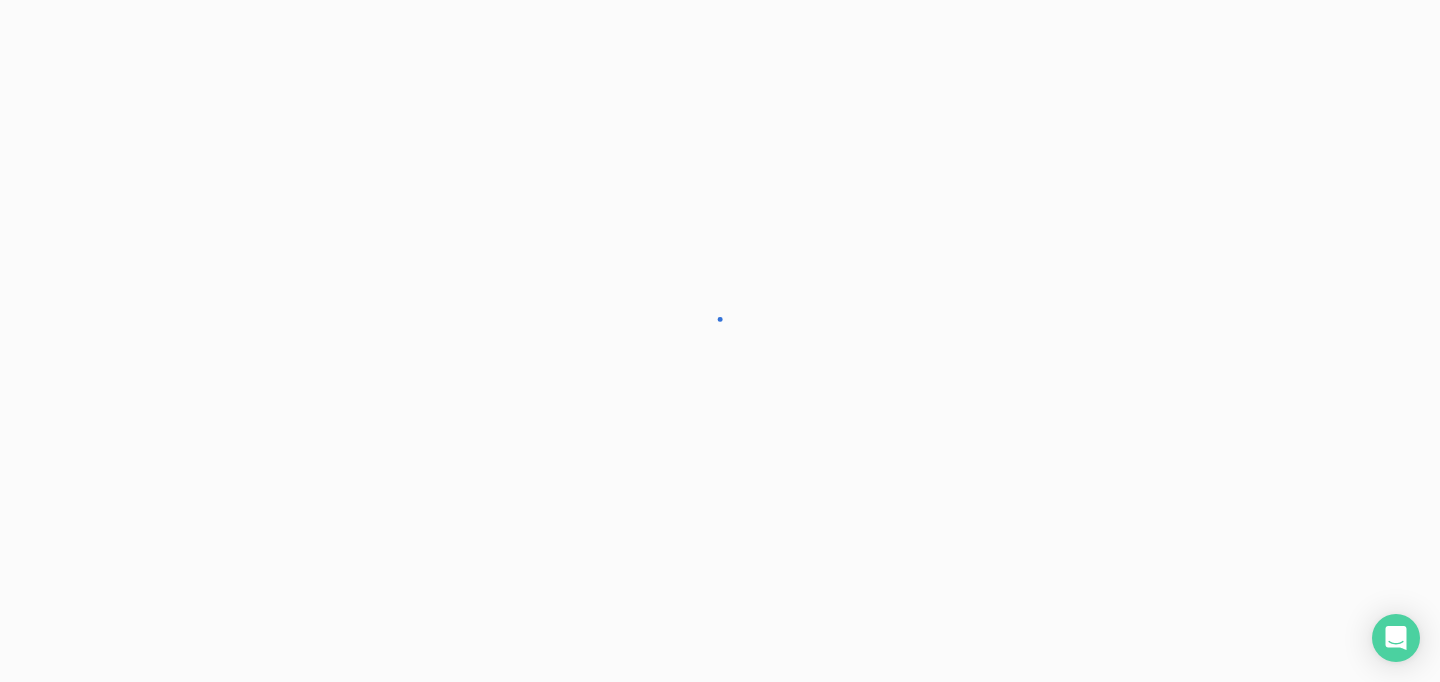 scroll, scrollTop: 0, scrollLeft: 0, axis: both 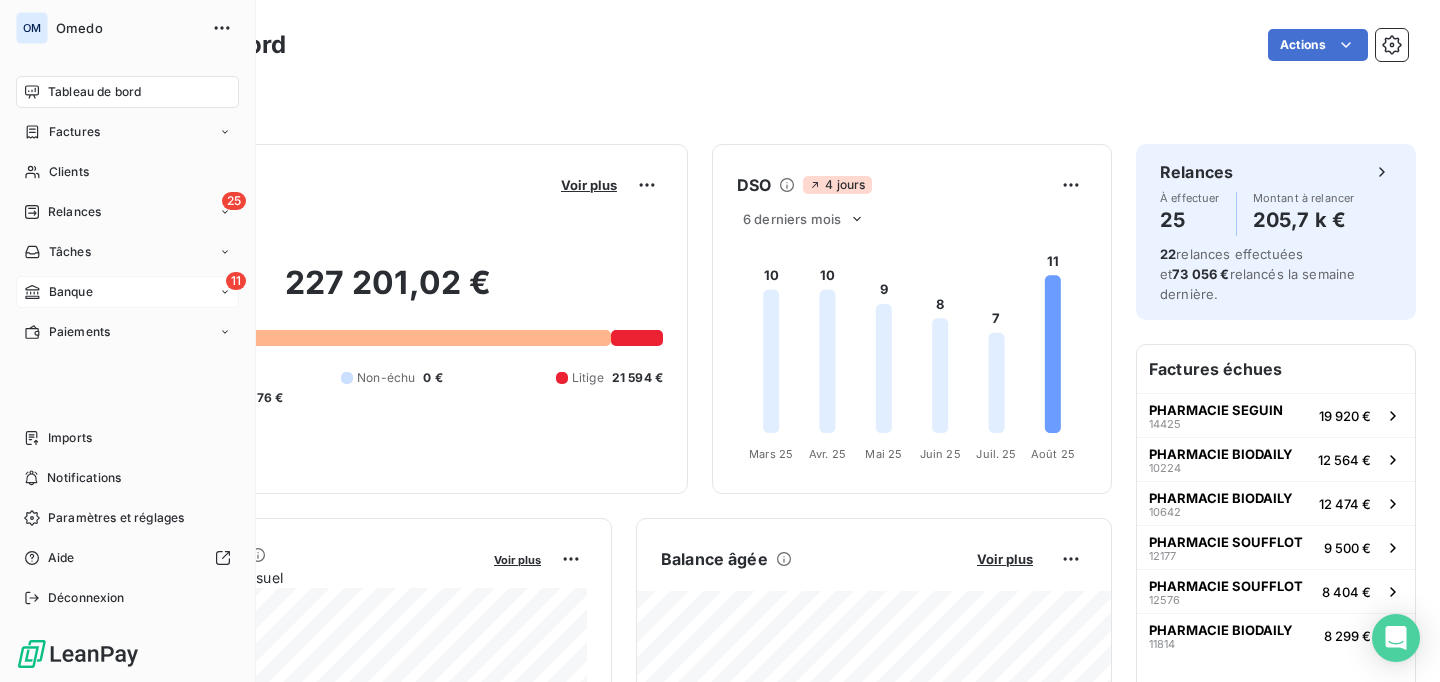 click on "Banque" at bounding box center (71, 292) 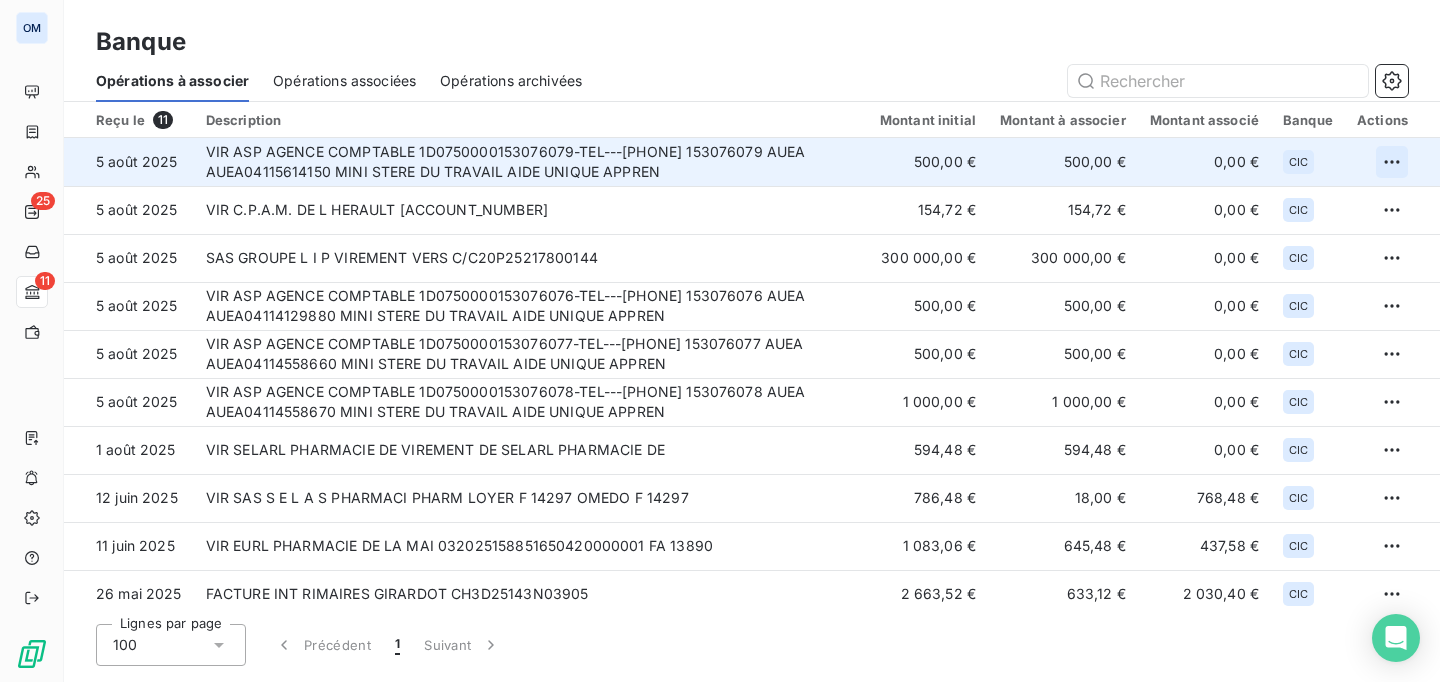 click on "OM 25 11 Banque Opérations à associer Opérations associées Opérations archivées Reçu le 11 Description Montant initial Montant à associer Montant associé Banque Actions 5 août 2025 VIR ASP AGENCE COMPTABLE 1D0750000153076079-TEL---[PHONE] 153076079 AUEA AUEA04115614150 MINI STERE DU TRAVAIL AIDE UNIQUE APPREN 500,00 € 500,00 € 0,00 € CIC 5 août 2025 VIR C.P.A.M. DE L HERAULT [ACCOUNT_NUMBER] 154,72 € 154,72 € 0,00 € CIC 5 août 2025 SAS GROUPE L I P VIREMENT VERS C/C20P25217800144 300 000,00 € 300 000,00 € 0,00 € CIC 5 août 2025 VIR ASP AGENCE COMPTABLE 1D0750000153076076-TEL---[PHONE] 153076076 AUEA AUEA04114129880 MINI STERE DU TRAVAIL AIDE UNIQUE APPREN 500,00 € 500,00 € 0,00 € CIC 5 août 2025 VIR ASP AGENCE COMPTABLE 1D0750000153076077-TEL---[PHONE] 153076077 AUEA AUEA04114558660 MINI STERE DU TRAVAIL AIDE UNIQUE APPREN 500,00 € 500,00 € 0,00 € CIC CIC" at bounding box center [720, 341] 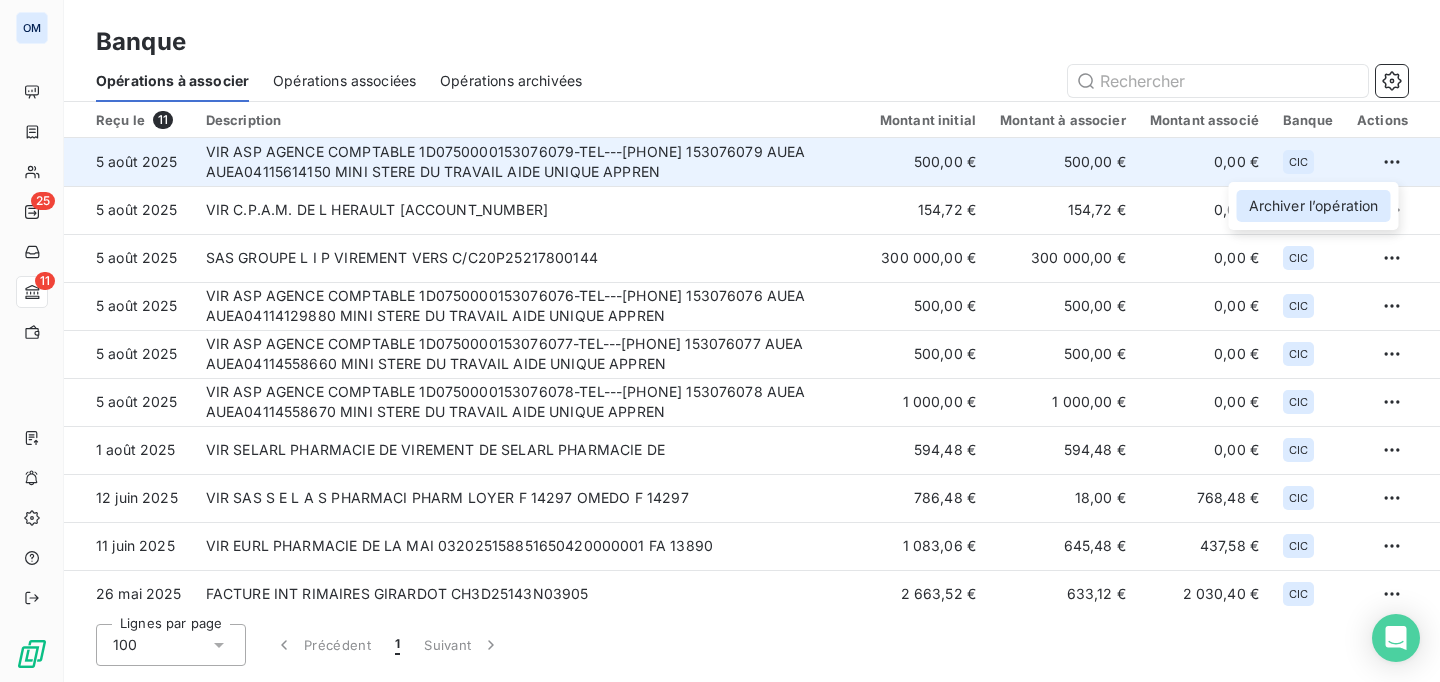 click on "Archiver l’opération" at bounding box center [1314, 206] 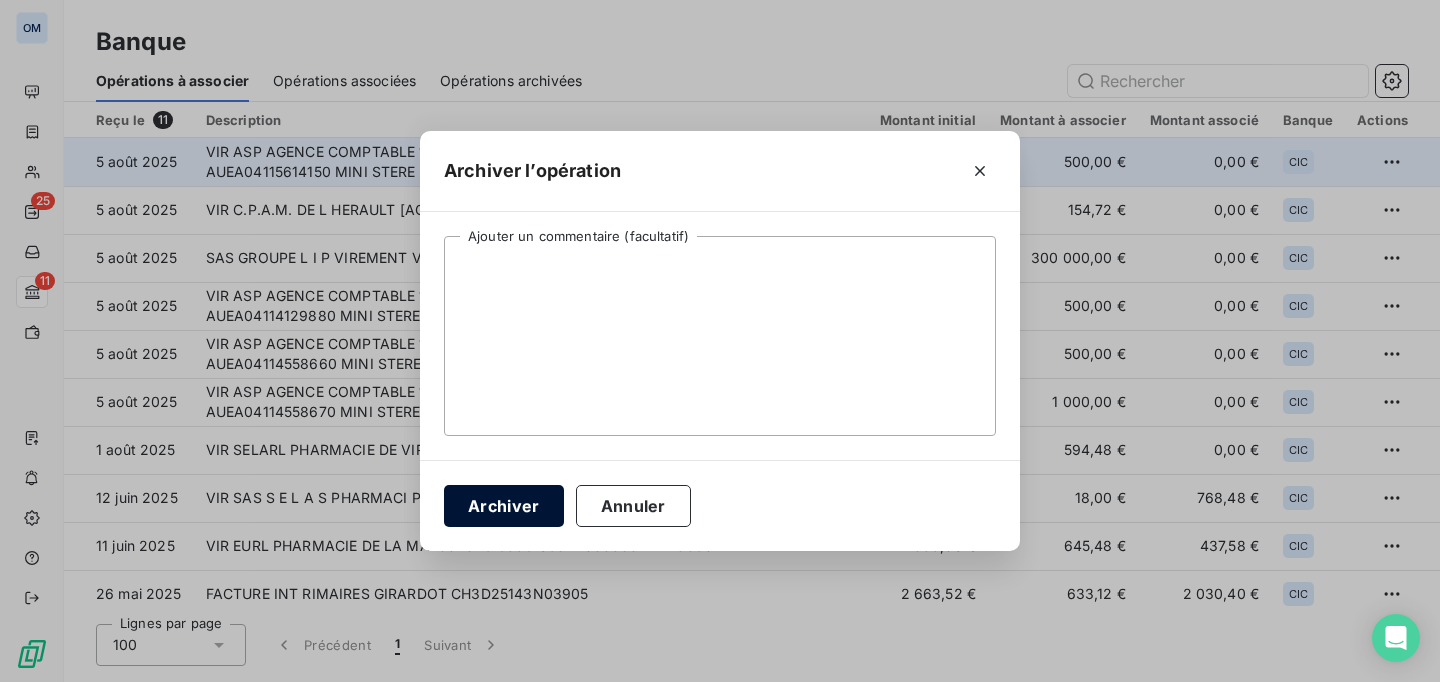 click on "Archiver" at bounding box center [504, 506] 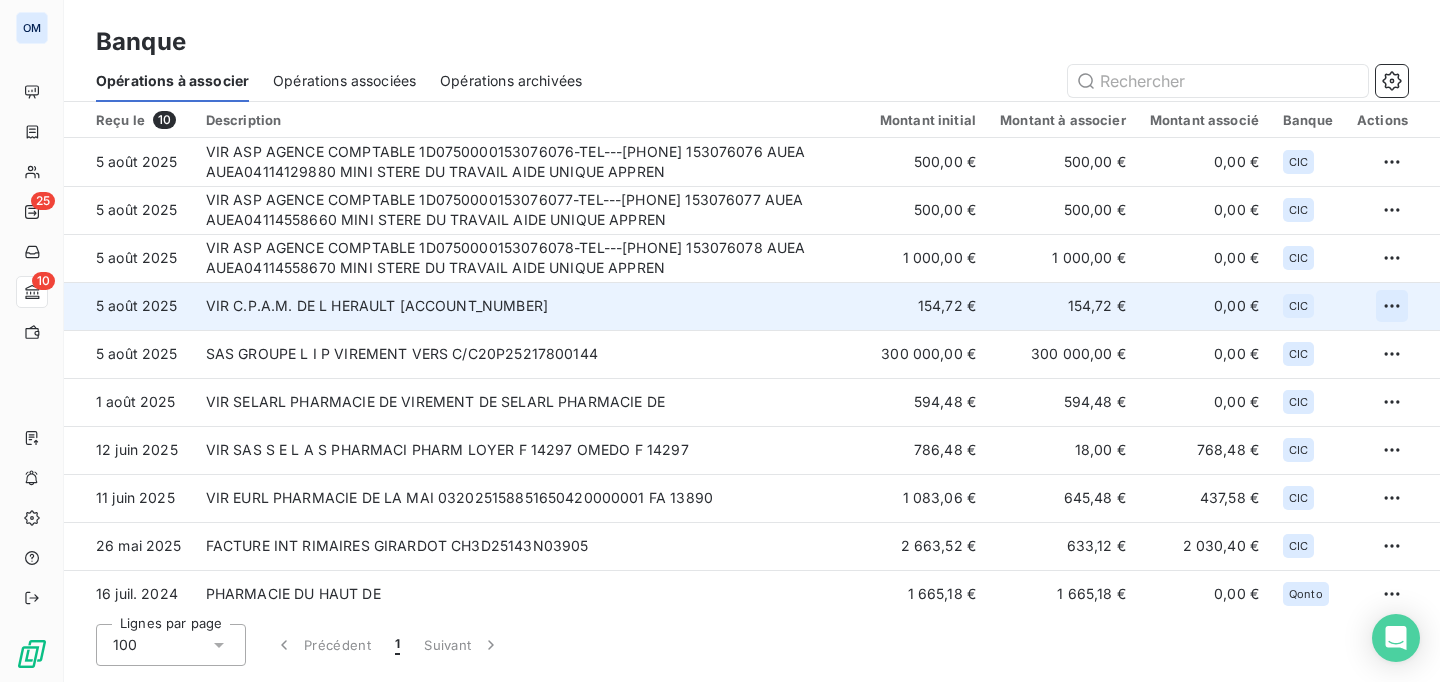 click on "OM 25 10 Banque Opérations à associer Opérations associées Opérations archivées Reçu le 10 Description Montant initial Montant à associer Montant associé Banque Actions 5 août 2025 VIR ASP AGENCE COMPTABLE 1D0750000153076076-TEL---[PHONE] 153076076 AUEA AUEA04114129880 MINI STERE DU TRAVAIL AIDE UNIQUE APPREN 500,00 € 500,00 € 0,00 € CIC 5 août 2025 VIR ASP AGENCE COMPTABLE 1D0750000153076077-TEL---[PHONE] 153076077 AUEA AUEA04114558660 MINI STERE DU TRAVAIL AIDE UNIQUE APPREN 500,00 € 500,00 € 0,00 € CIC 5 août 2025 VIR ASP AGENCE COMPTABLE 1D0750000153076078-TEL---[PHONE] 153076078 AUEA AUEA04114558670 MINI STERE DU TRAVAIL AIDE UNIQUE APPREN 1 000,00 € 1 000,00 € 0,00 € CIC 5 août 2025 VIR C.P.A.M. DE L HERAULT [ACCOUNT_NUMBER] 154,72 € 154,72 € 0,00 € CIC 5 août 2025 SAS GROUPE L I P VIREMENT VERS C/C20P25217800144 300 000,00 € 300 000,00 € 0,00 € CIC 1 août 2025 594,48 € 594,48 € 0,00 € CIC CIC" at bounding box center (720, 341) 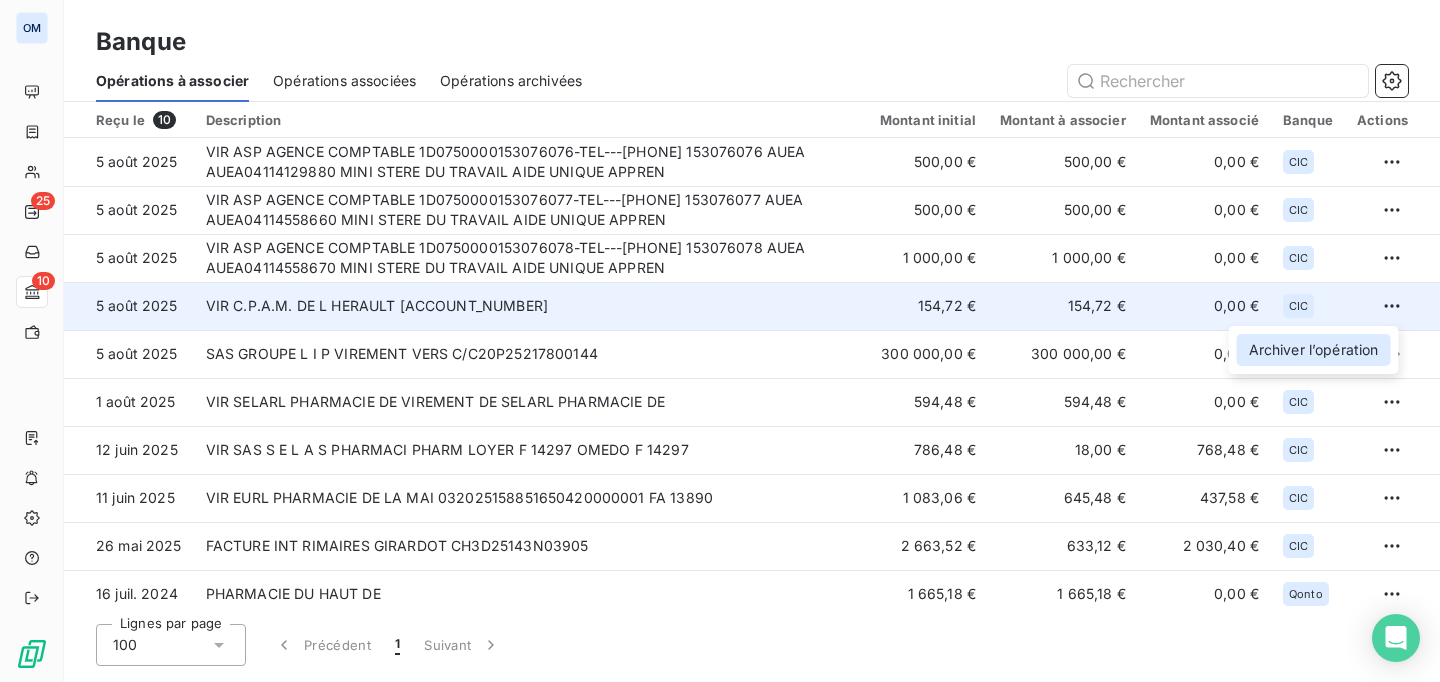 click on "Archiver l’opération" at bounding box center (1314, 350) 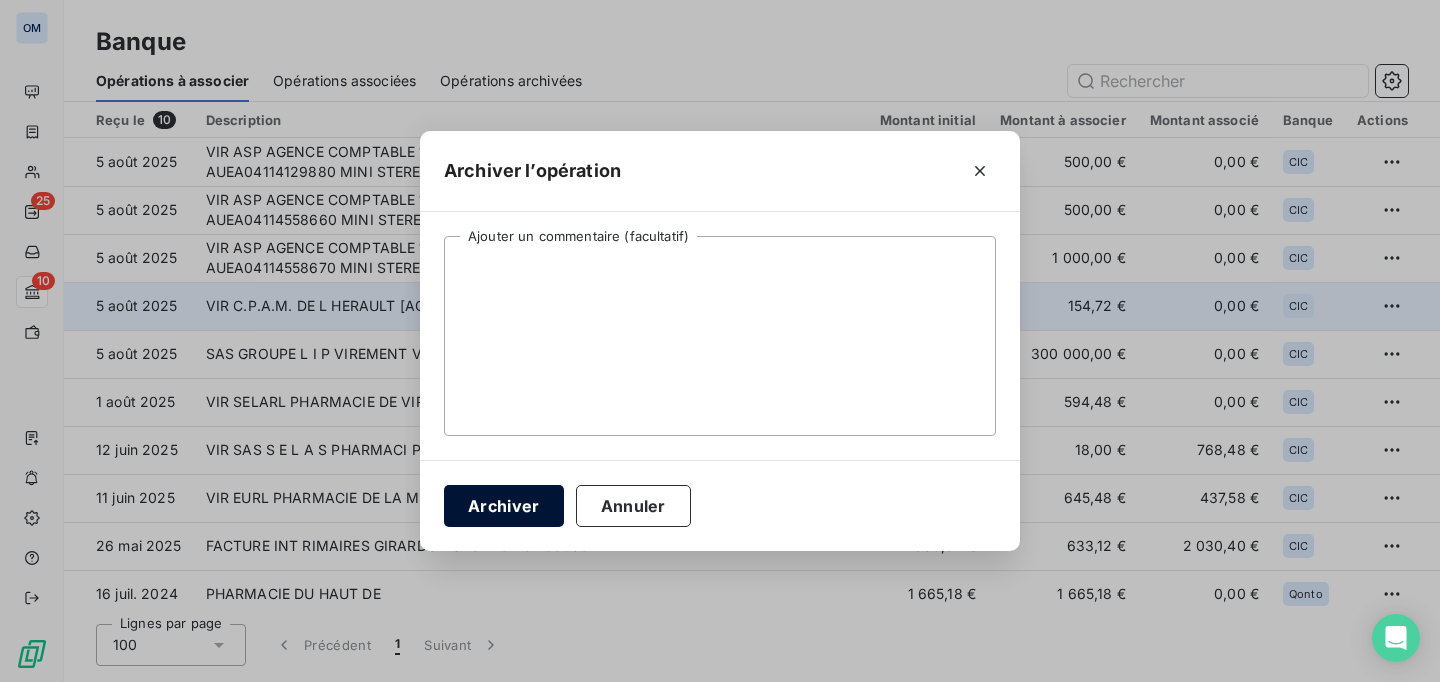 click on "Archiver" at bounding box center (504, 506) 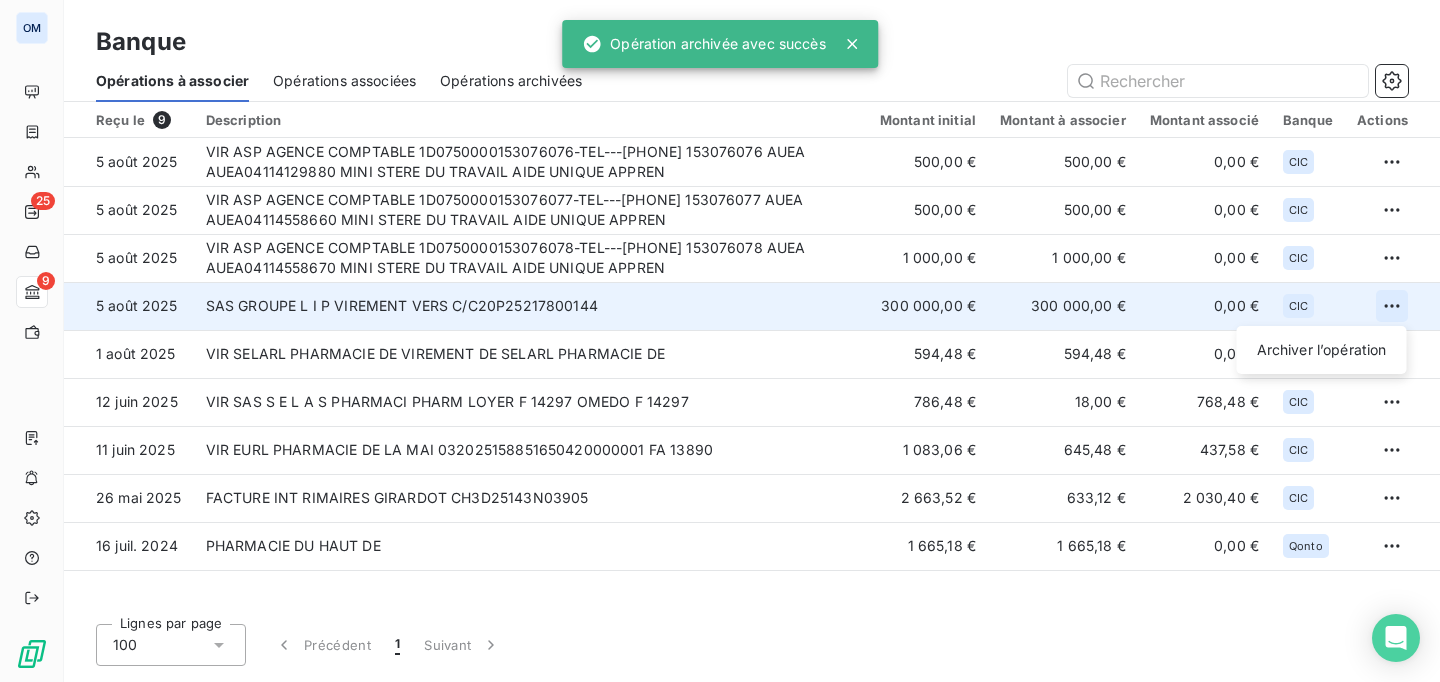 click on "OM 25 9 Banque Opérations à associer Opérations associées Opérations archivées Reçu le 9 Description Montant initial Montant à associer Montant associé Banque Actions 5 août 2025 VIR ASP AGENCE COMPTABLE 1D0750000153076076-TEL---[PHONE] 153076076 AUEA AUEA04114129880 MINI STERE DU TRAVAIL AIDE UNIQUE APPREN 500,00 € 500,00 € 0,00 € CIC 5 août 2025 VIR ASP AGENCE COMPTABLE 1D0750000153076077-TEL---[PHONE] 153076077 AUEA AUEA04114558660 MINI STERE DU TRAVAIL AIDE UNIQUE APPREN 500,00 € 500,00 € 0,00 € CIC 5 août 2025 VIR ASP AGENCE COMPTABLE 1D0750000153076078-TEL---[PHONE] 153076078 AUEA AUEA04114558670 MINI STERE DU TRAVAIL AIDE UNIQUE APPREN 1 000,00 € 1 000,00 € 0,00 € CIC 5 août 2025 SAS GROUPE L I P VIREMENT VERS C/C20P25217800144 300 000,00 € 300 000,00 € 0,00 € CIC Archiver l’opération 1 août 2025 VIR SELARL PHARMACIE DE VIREMENT DE SELARL PHARMACIE DE 594,48 € 594,48 € 0,00 € CIC 12 juin 2025 786,48 € CIC CIC" at bounding box center [720, 341] 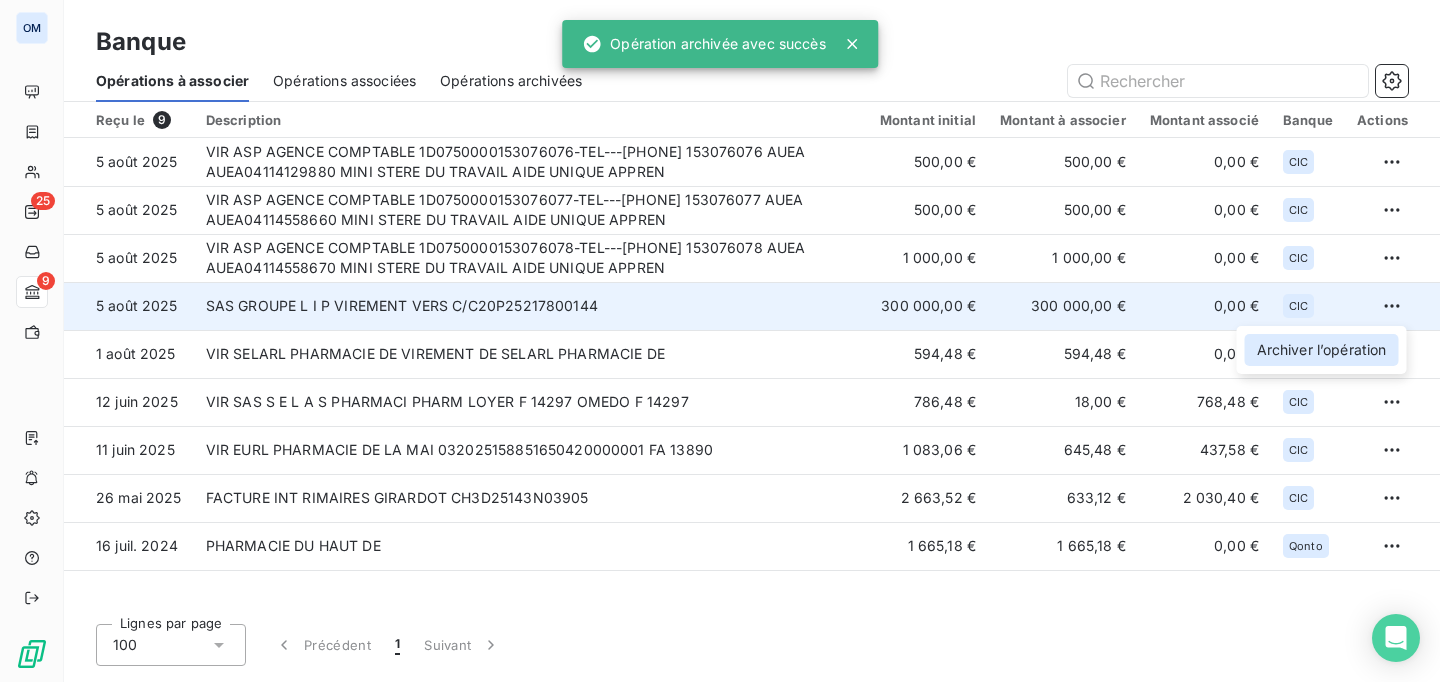 click on "Archiver l’opération" at bounding box center [1322, 350] 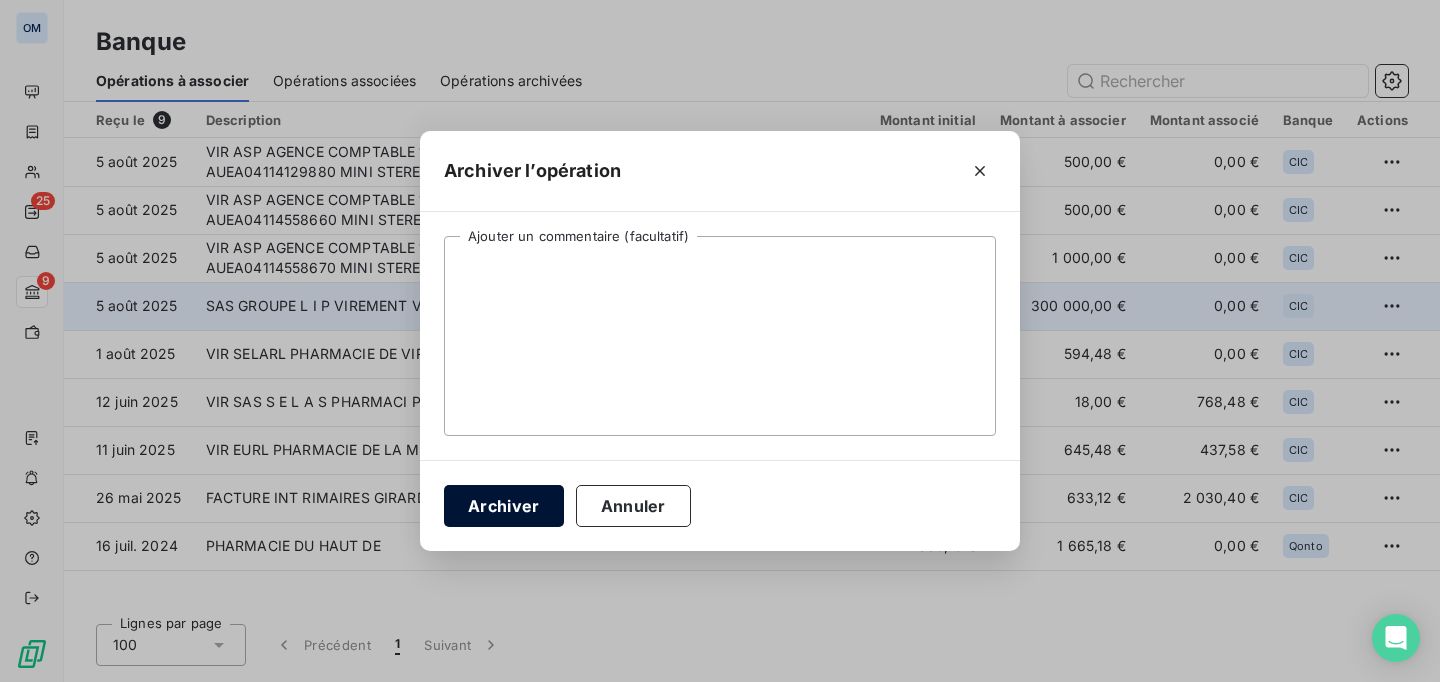 click on "Archiver" at bounding box center [504, 506] 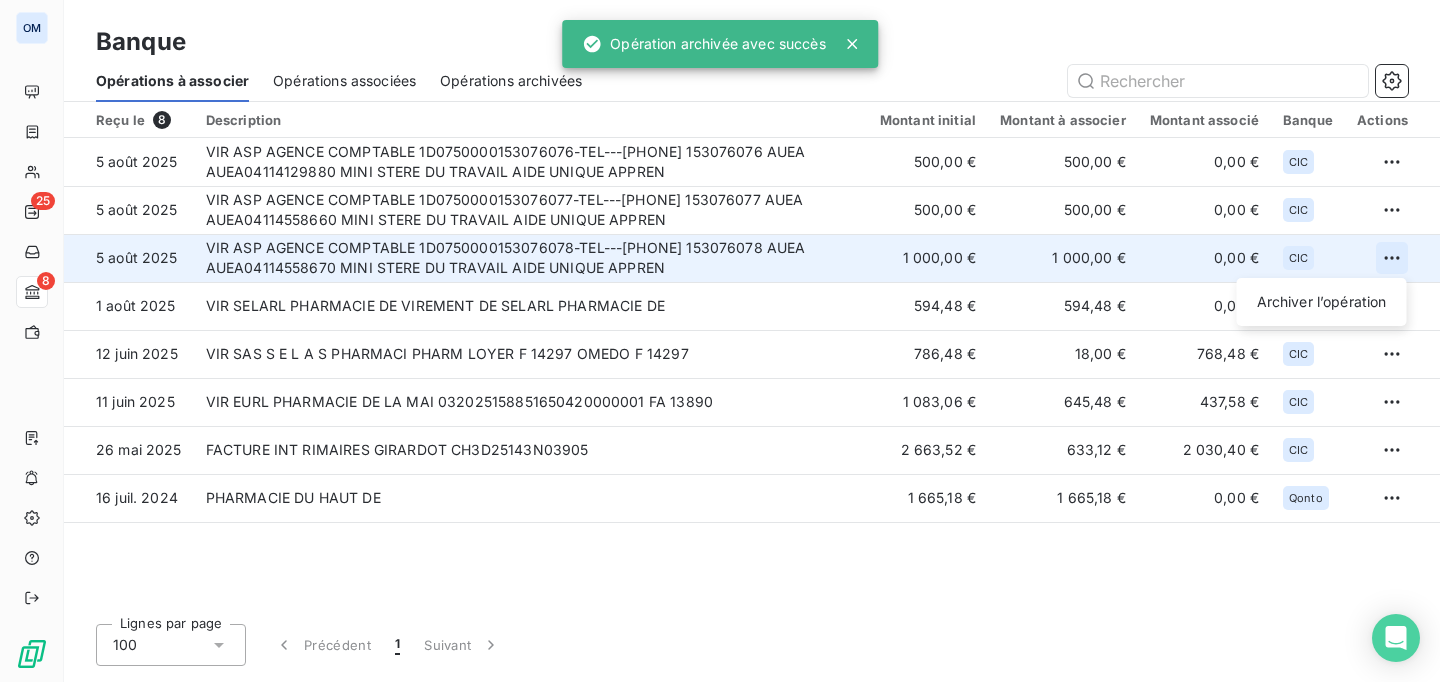 click on "OM 25 8 Banque Opérations à associer Opérations associées Opérations archivées Reçu le 8 Description Montant initial Montant à associer Montant associé Banque Actions 5 août 2025 VIR ASP AGENCE COMPTABLE 1D0750000153076076-TEL---[PHONE] 153076076 AUEA AUEA04114129880 MINI STERE DU TRAVAIL AIDE UNIQUE APPREN 500,00 € 500,00 € 0,00 € CIC 5 août 2025 VIR ASP AGENCE COMPTABLE 1D0750000153076077-TEL---[PHONE] 153076077 AUEA AUEA04114558660 MINI STERE DU TRAVAIL AIDE UNIQUE APPREN 500,00 € 500,00 € 0,00 € CIC 5 août 2025 VIR ASP AGENCE COMPTABLE 1D0750000153076078-TEL---[PHONE] 153076078 AUEA AUEA04114558670 MINI STERE DU TRAVAIL AIDE UNIQUE APPREN 1 000,00 € 1 000,00 € 0,00 € CIC Archiver l’opération 1 août 2025 VIR SELARL PHARMACIE DE VIREMENT DE SELARL PHARMACIE DE 594,48 € 594,48 € 0,00 € CIC 12 juin 2025 VIR SAS S E L A S PHARMACI PHARM LOYER F 14297 OMEDO F 14297 786,48 € 18,00 € 768,48 € CIC 11 juin 2025 1 083,06 € 1" at bounding box center (720, 341) 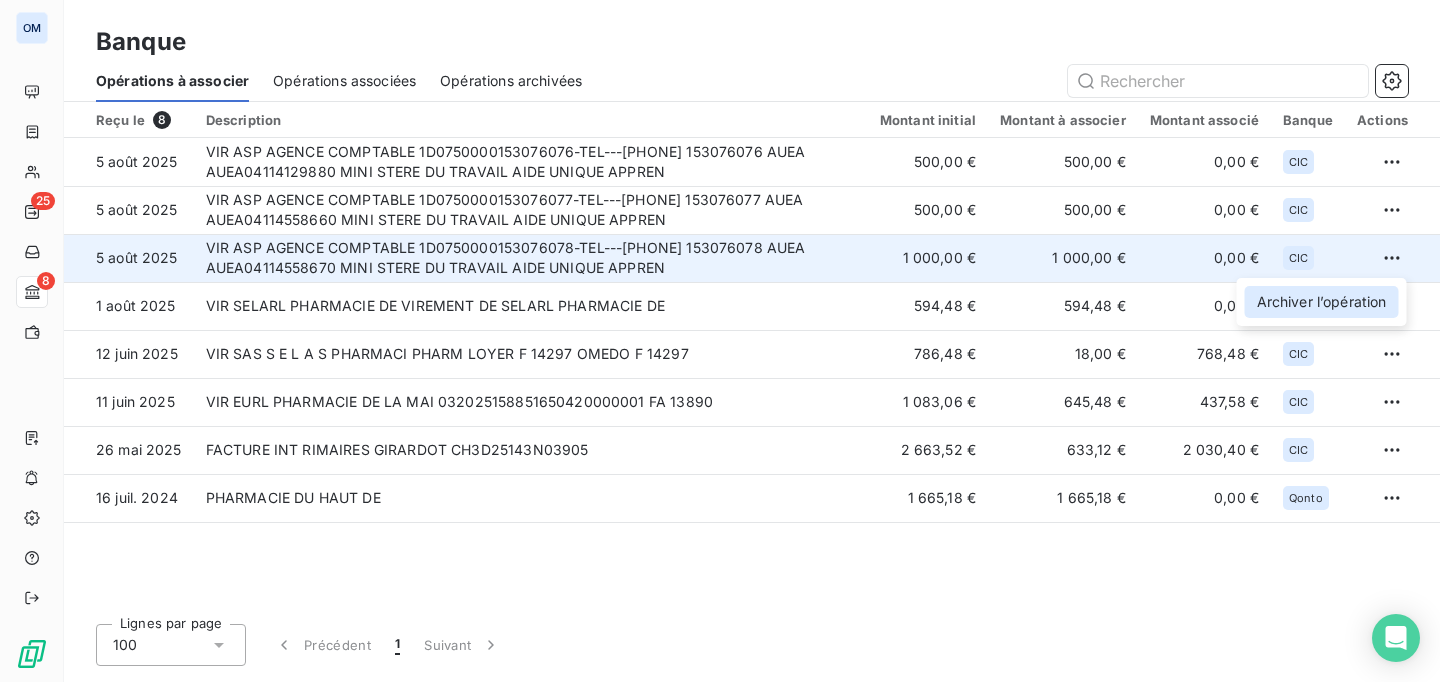 click on "Archiver l’opération" at bounding box center [1322, 302] 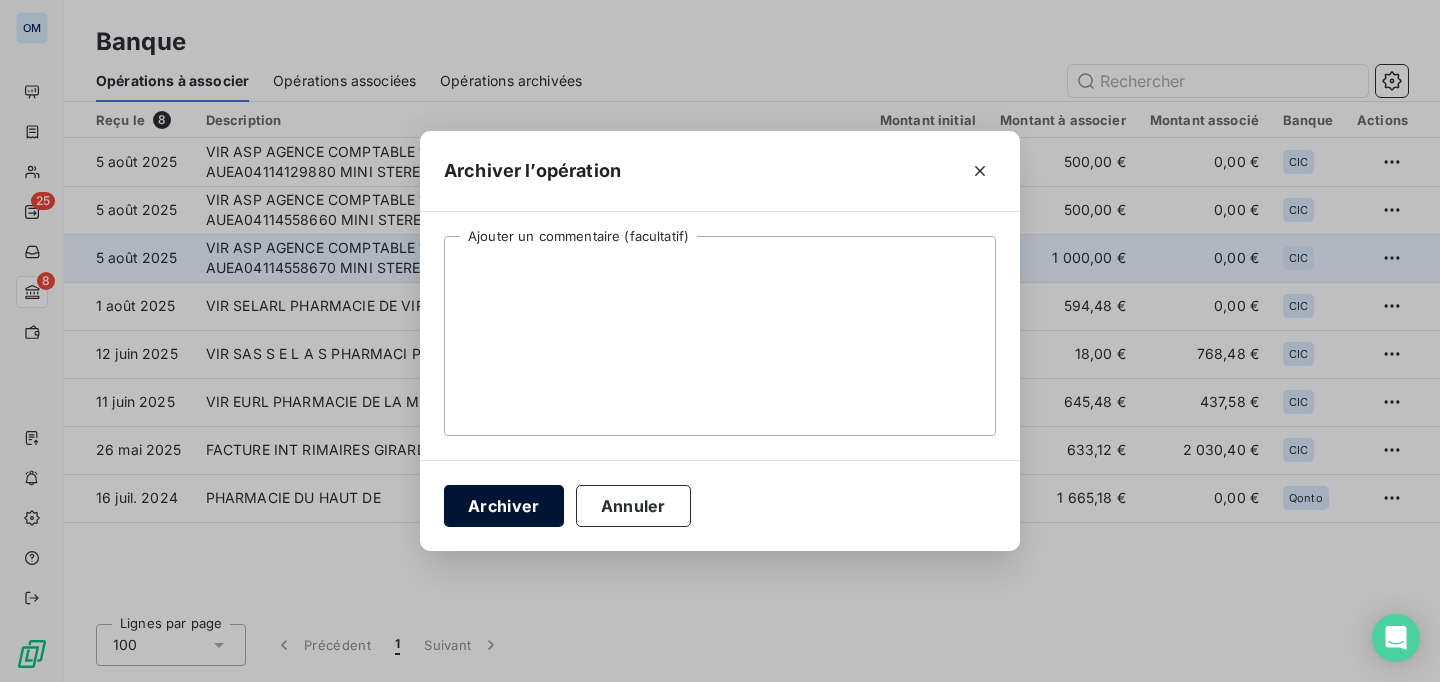 click on "Archiver" at bounding box center [504, 506] 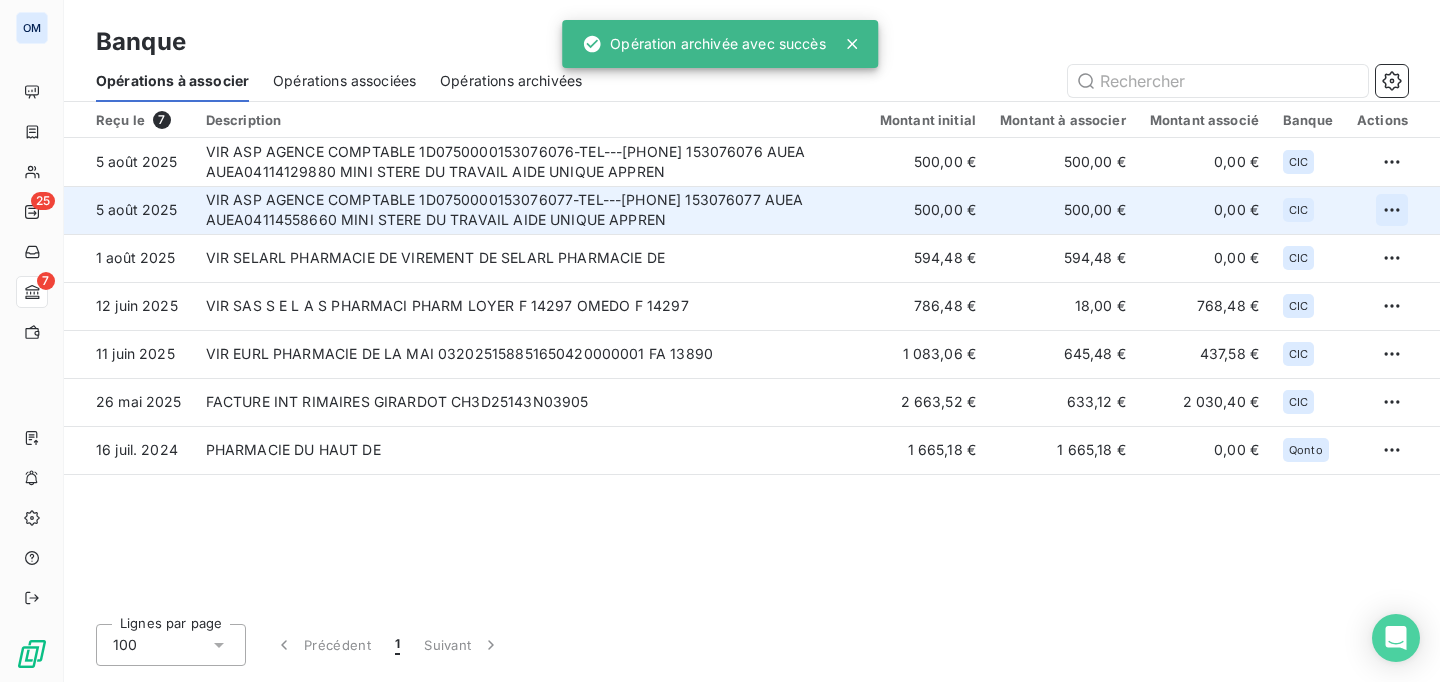 click on "OM 25 7 Banque Opérations à associer Opérations associées Opérations archivées Reçu le 7 Description Montant initial Montant à associer Montant associé Banque Actions 5 août 2025 VIR ASP AGENCE COMPTABLE 1D0750000153076076-TEL---[PHONE] 153076076 AUEA AUEA04114129880 MINI STERE DU TRAVAIL AIDE UNIQUE APPREN 500,00 € 500,00 € 0,00 € CIC 5 août 2025 VIR ASP AGENCE COMPTABLE 1D0750000153076077-TEL---[PHONE] 153076077 AUEA AUEA04114558660 MINI STERE DU TRAVAIL AIDE UNIQUE APPREN 500,00 € 500,00 € 0,00 € CIC 1 août 2025 VIR SELARL PHARMACIE DE VIREMENT DE SELARL PHARMACIE DE 594,48 € 594,48 € 0,00 € CIC 12 juin 2025 VIR SAS S E L A S PHARMACI PHARM LOYER F 14297 OMEDO F 14297 786,48 € 18,00 € 768,48 € CIC 11 juin 2025 VIR EURL PHARMACIE DE LA MAI 032025158851650420000001 FA 13890 1 083,06 € 645,48 € 437,58 € CIC 26 mai 2025 FACTURE INT RIMAIRES GIRARDOT CH3D25143N03905 2 663,52 € 633,12 € 2 030,40 € CIC 16 juil. 2024 Qonto" at bounding box center (720, 341) 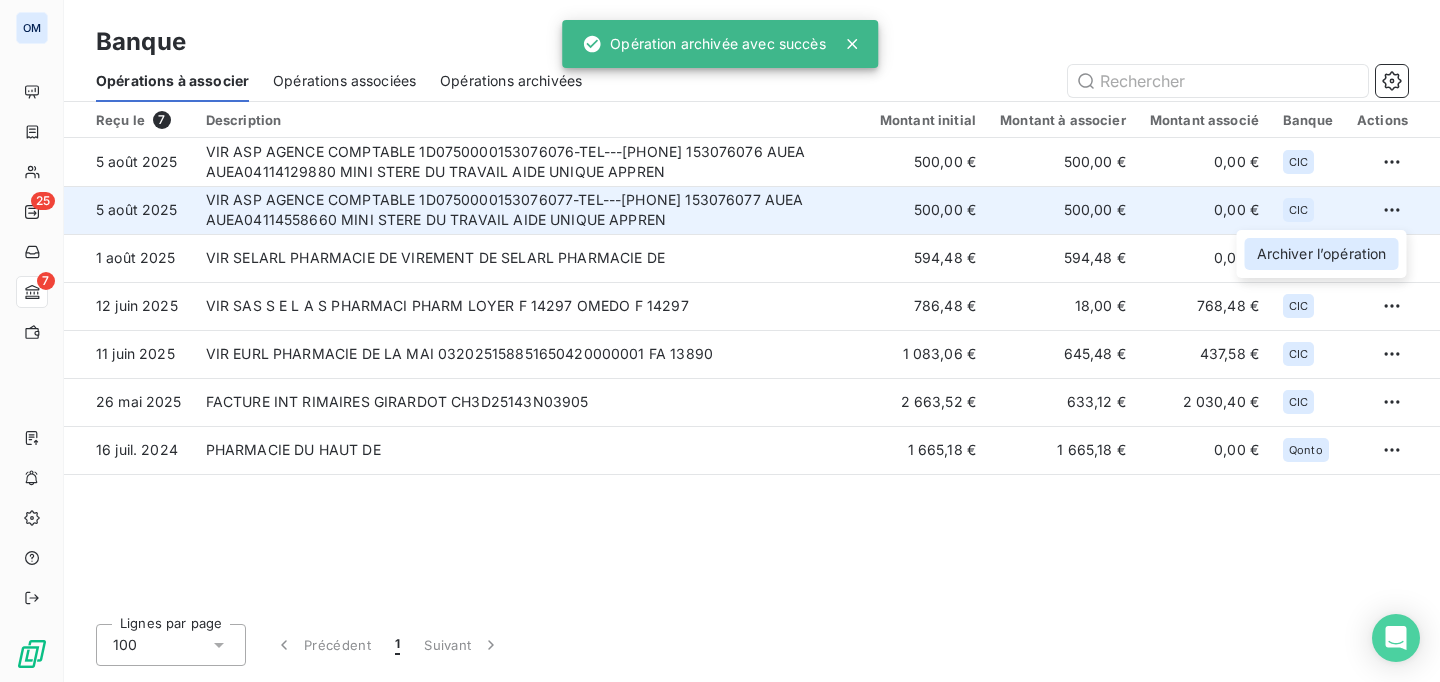 click on "Archiver l’opération" at bounding box center (1322, 254) 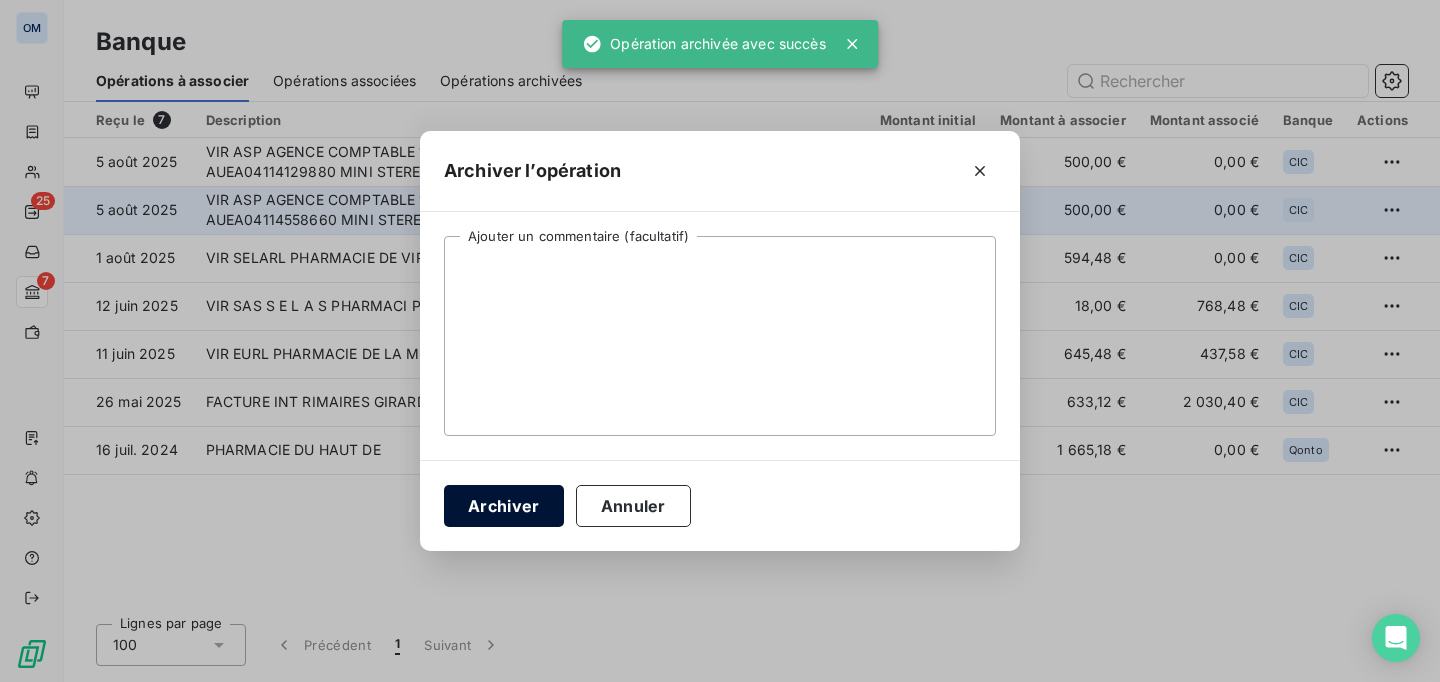 click on "Archiver" at bounding box center [504, 506] 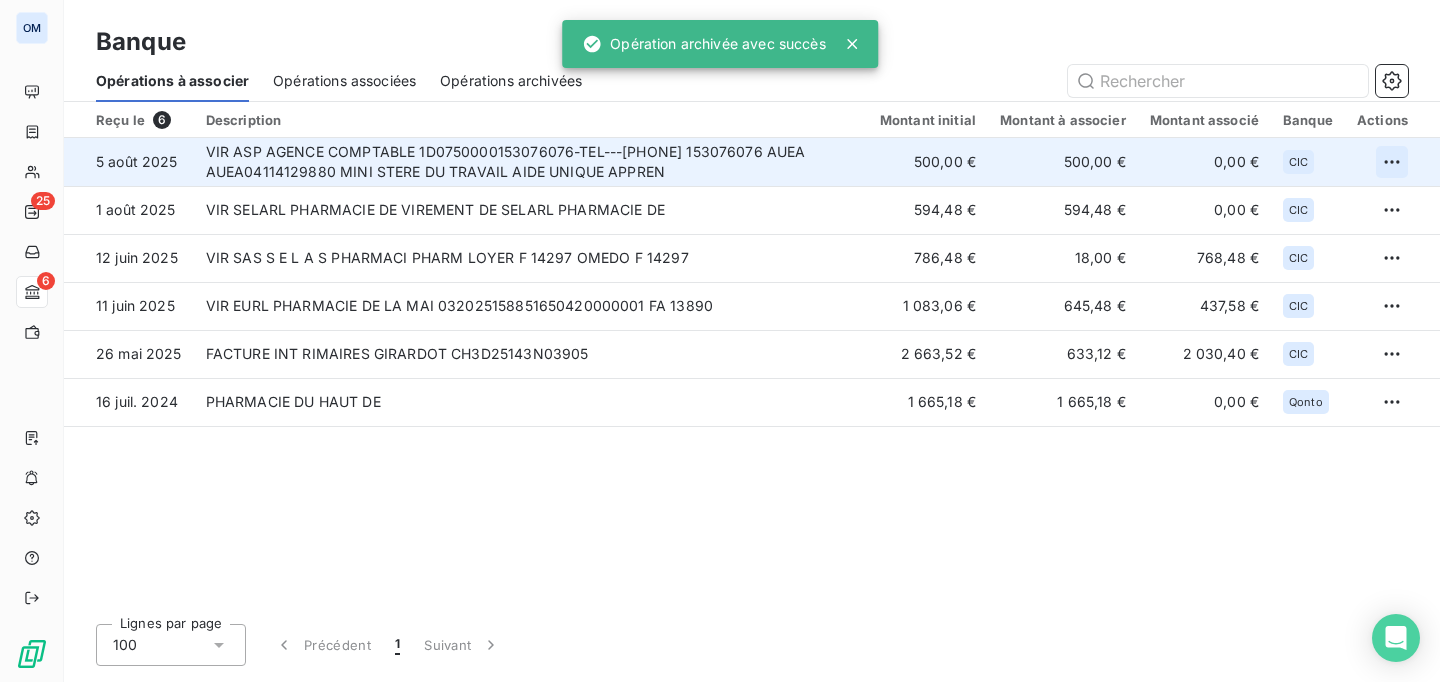 click on "OM 25 6 Banque Opérations à associer Opérations associées Opérations archivées Reçu le 6 Description Montant initial Montant à associer Montant associé Banque Actions 5 août 2025 VIR ASP AGENCE COMPTABLE 1D0750000153076076-TEL---[PHONE] 153076076 AUEA AUEA04114129880 MINI STERE DU TRAVAIL AIDE UNIQUE APPREN 500,00 € 500,00 € 0,00 € CIC 1 août 2025 VIR SELARL PHARMACIE DE VIREMENT DE SELARL PHARMACIE DE 594,48 € 594,48 € 0,00 € CIC 12 juin 2025 VIR SAS S E L A S PHARMACI PHARM LOYER F 14297 OMEDO F 14297 786,48 € 18,00 € 768,48 € CIC 11 juin 2025 VIR EURL PHARMACIE DE LA MAI 032025158851650420000001 FA 13890 1 083,06 € 645,48 € 437,58 € CIC 26 mai 2025 FACTURE INT RIMAIRES GIRARDOT CH3D25143N03905 2 663,52 € 633,12 € 2 030,40 € CIC 16 juil. 2024 PHARMACIE DU HAUT DE 1 665,18 € 1 665,18 € 0,00 € Qonto Lignes par page 100 Précédent 1 Suivant Opération archivée avec succès" at bounding box center (720, 341) 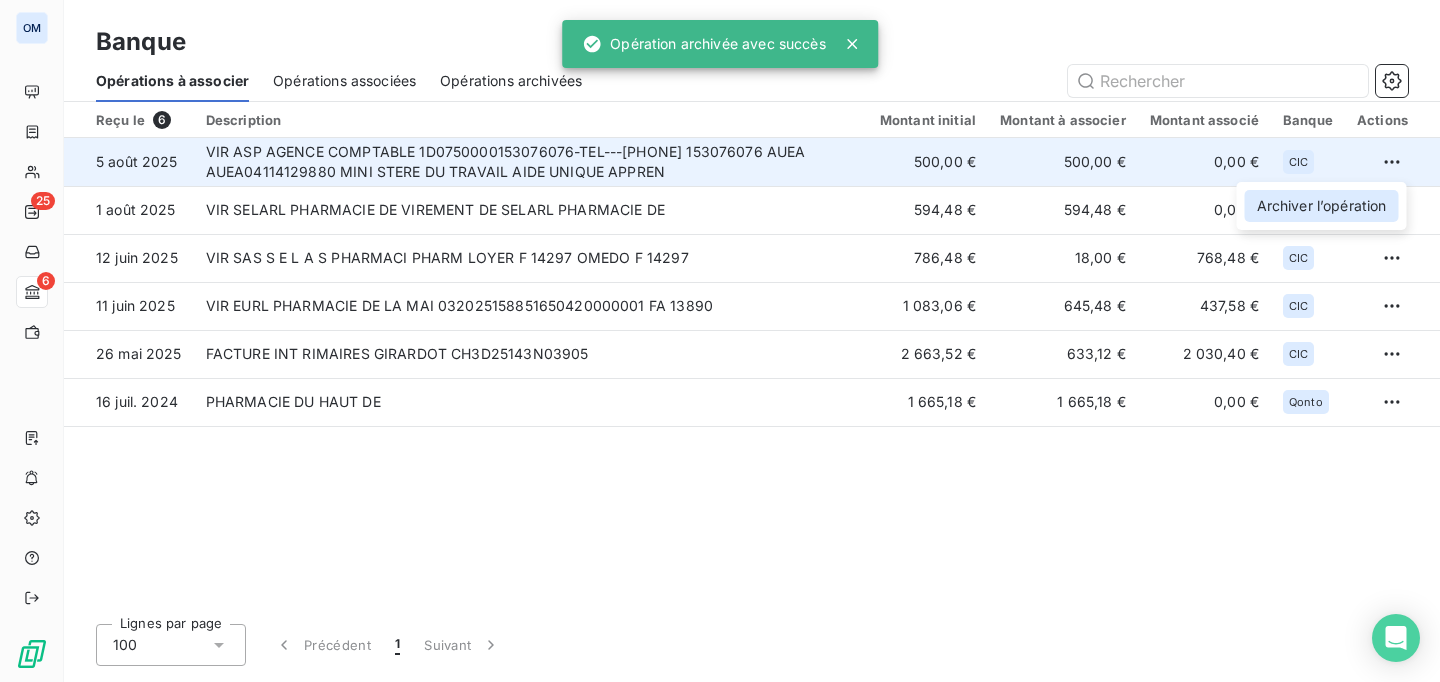 click on "Archiver l’opération" at bounding box center [1322, 206] 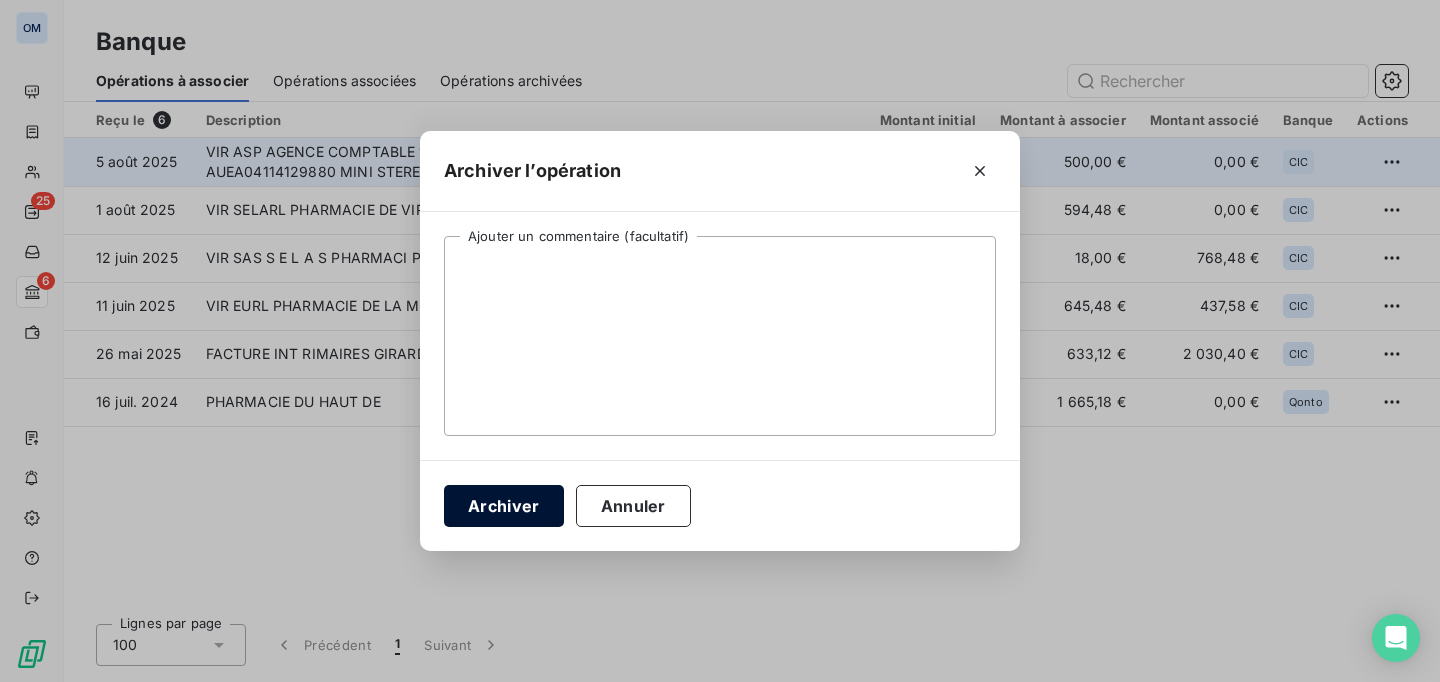 click on "Archiver" at bounding box center [504, 506] 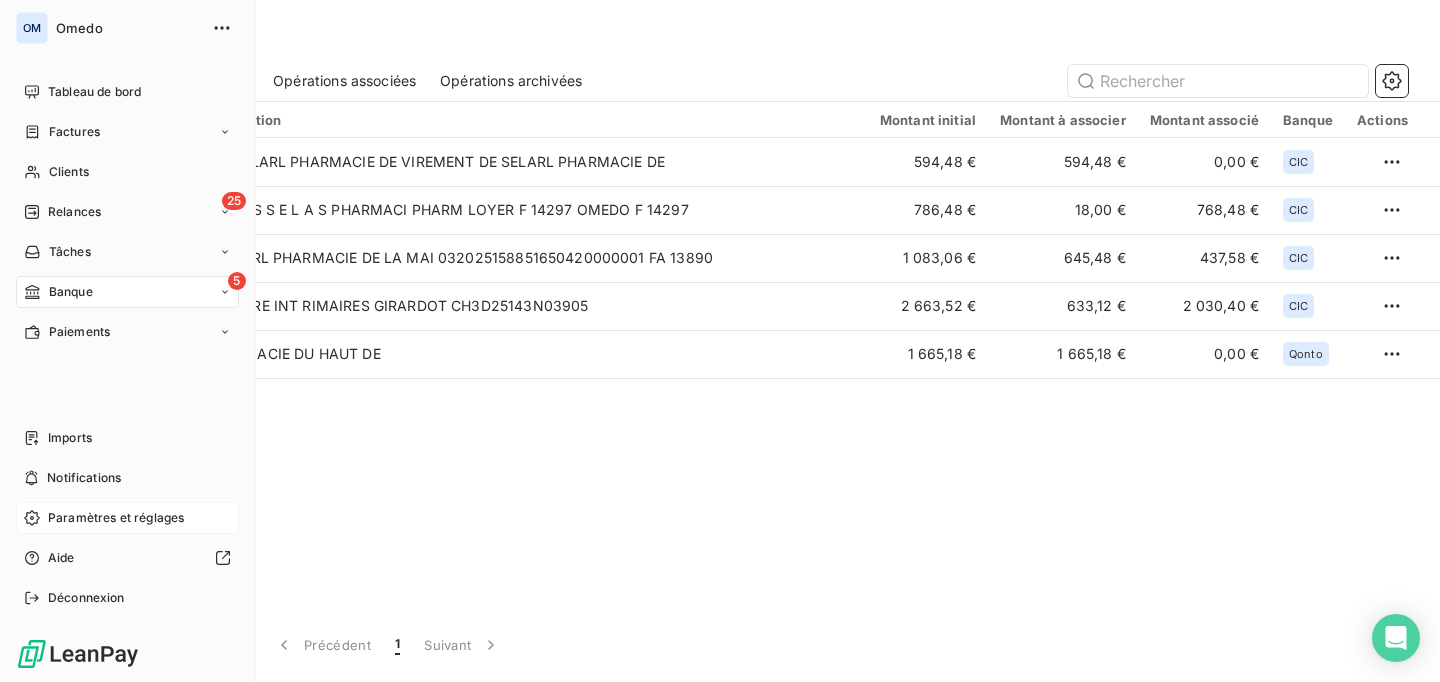 click on "Paramètres et réglages" at bounding box center (116, 518) 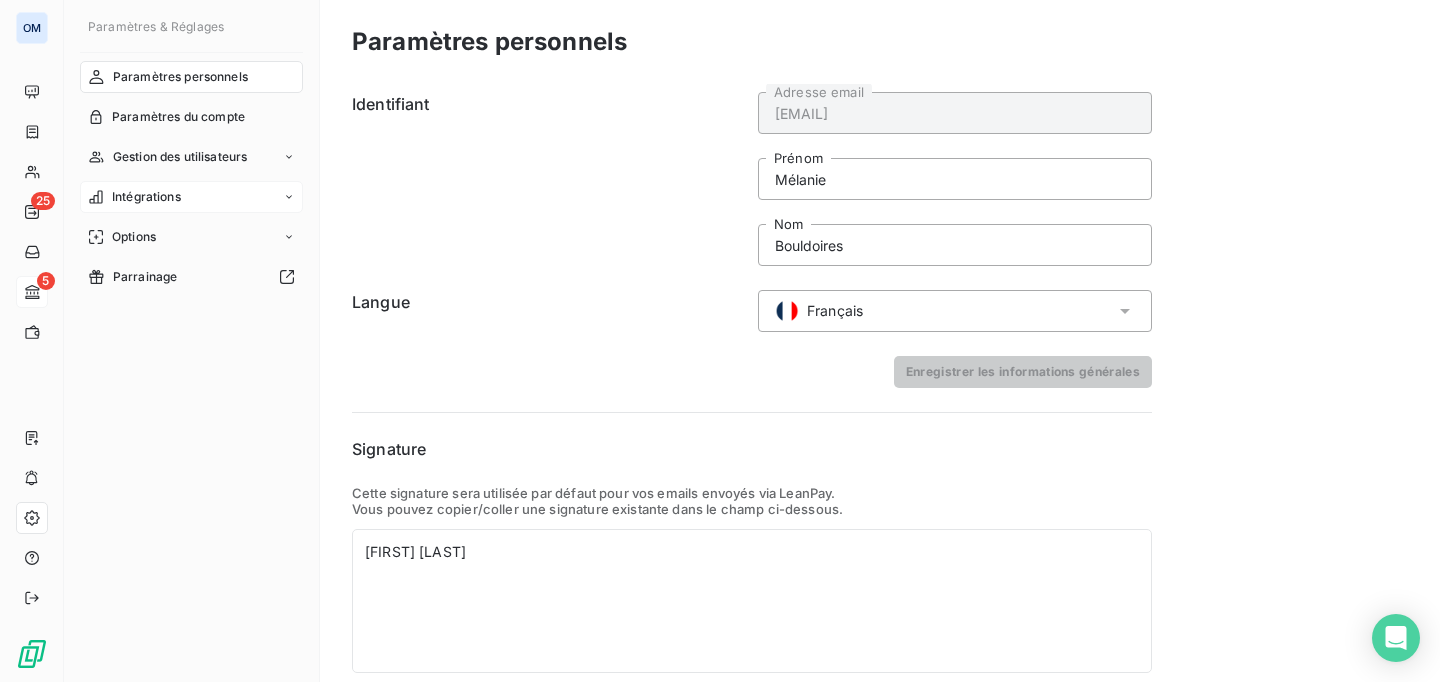 click on "Intégrations" at bounding box center (191, 197) 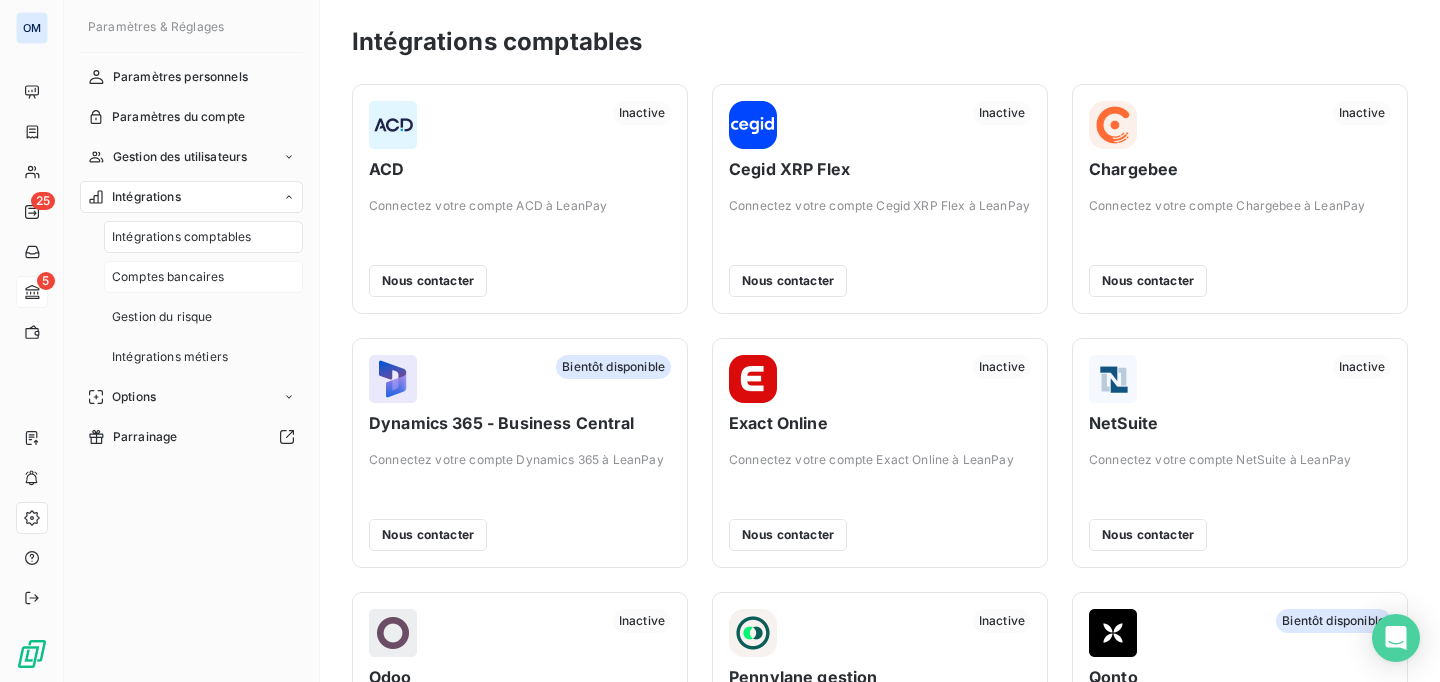 click on "Comptes bancaires" at bounding box center [168, 277] 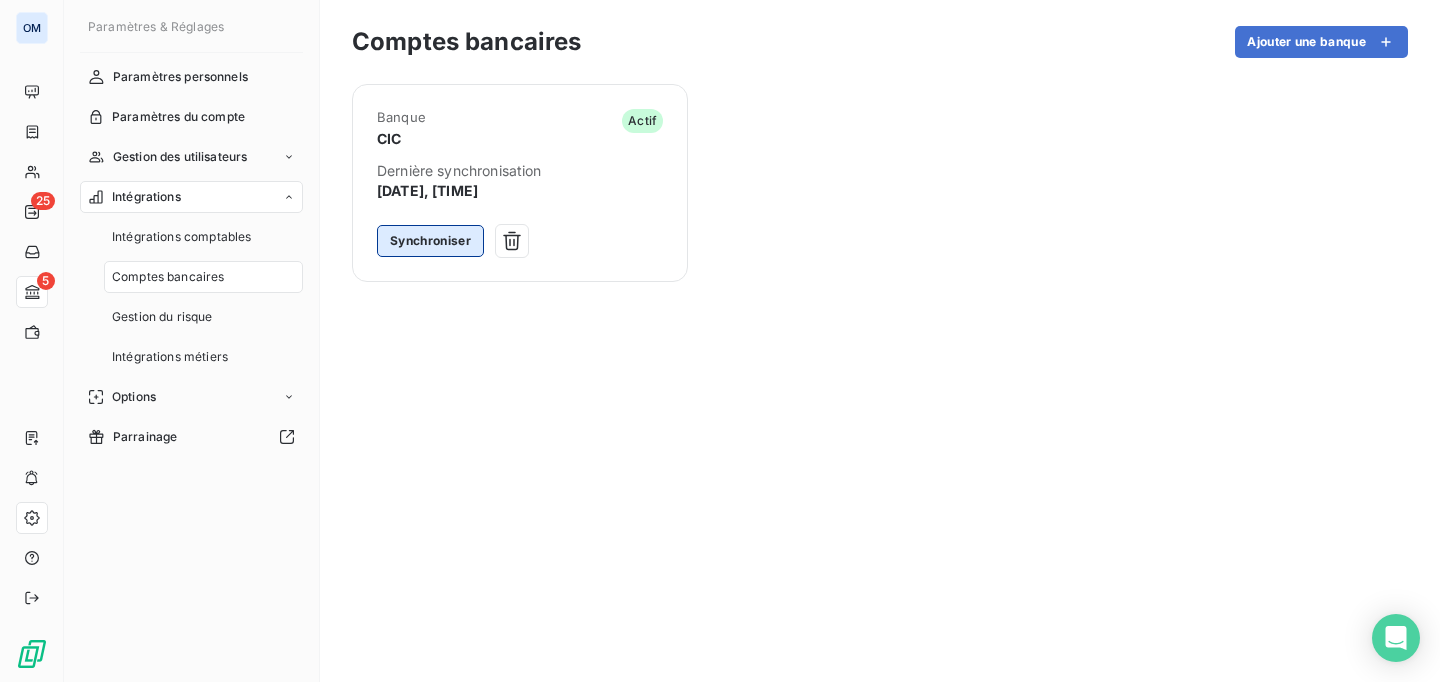 click on "Synchroniser" at bounding box center [430, 241] 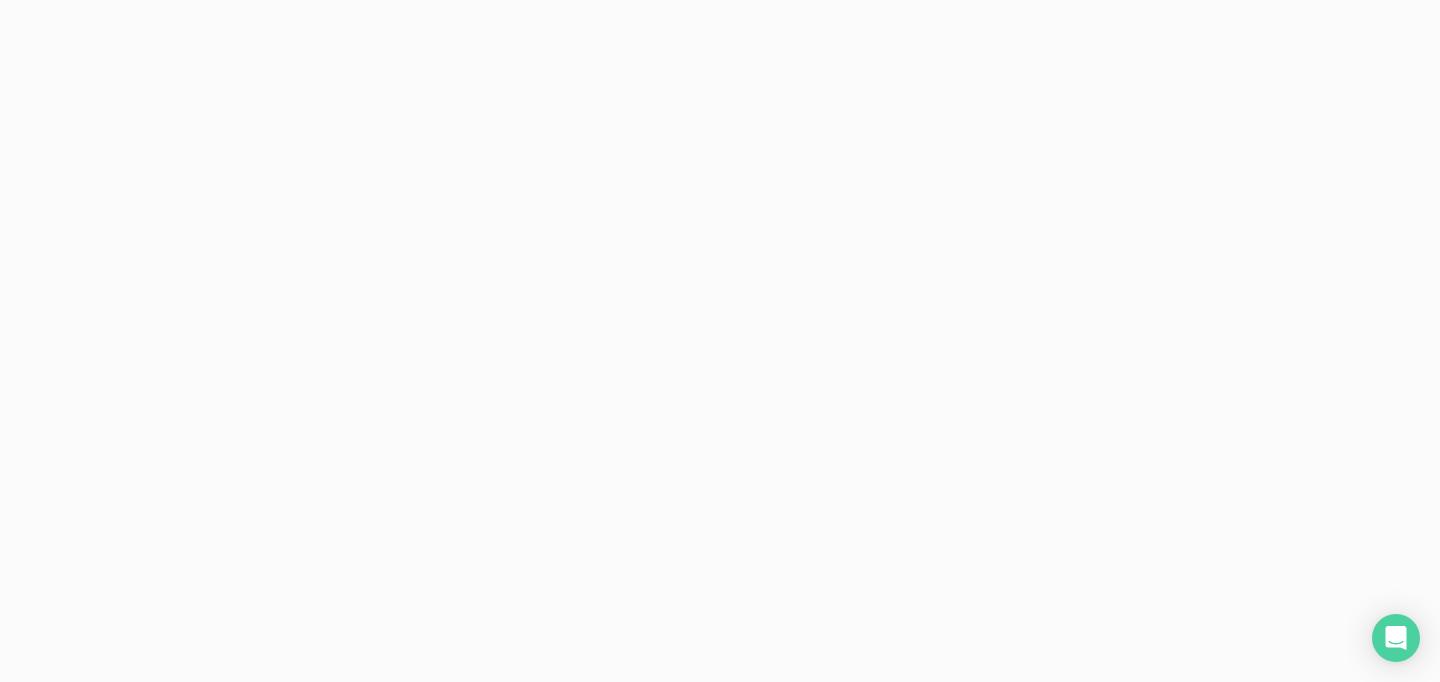 scroll, scrollTop: 0, scrollLeft: 0, axis: both 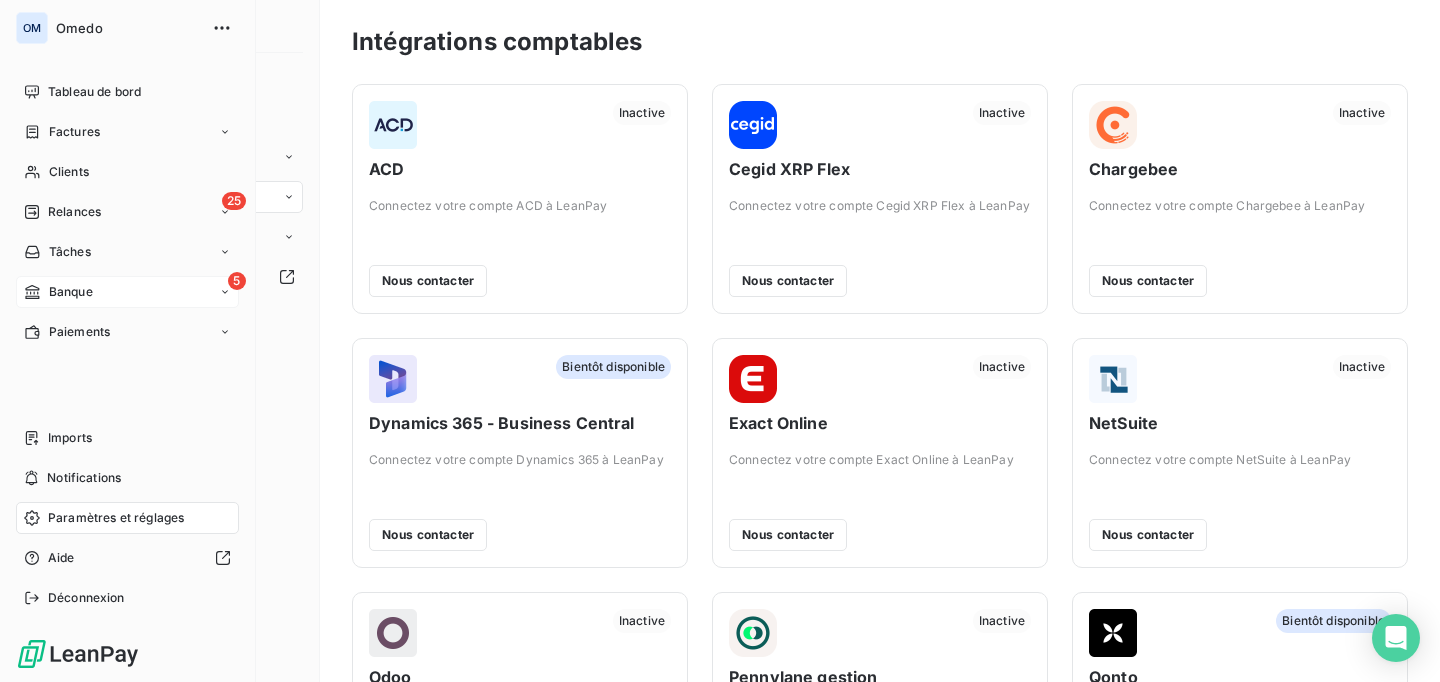 click on "5 Banque" at bounding box center (127, 292) 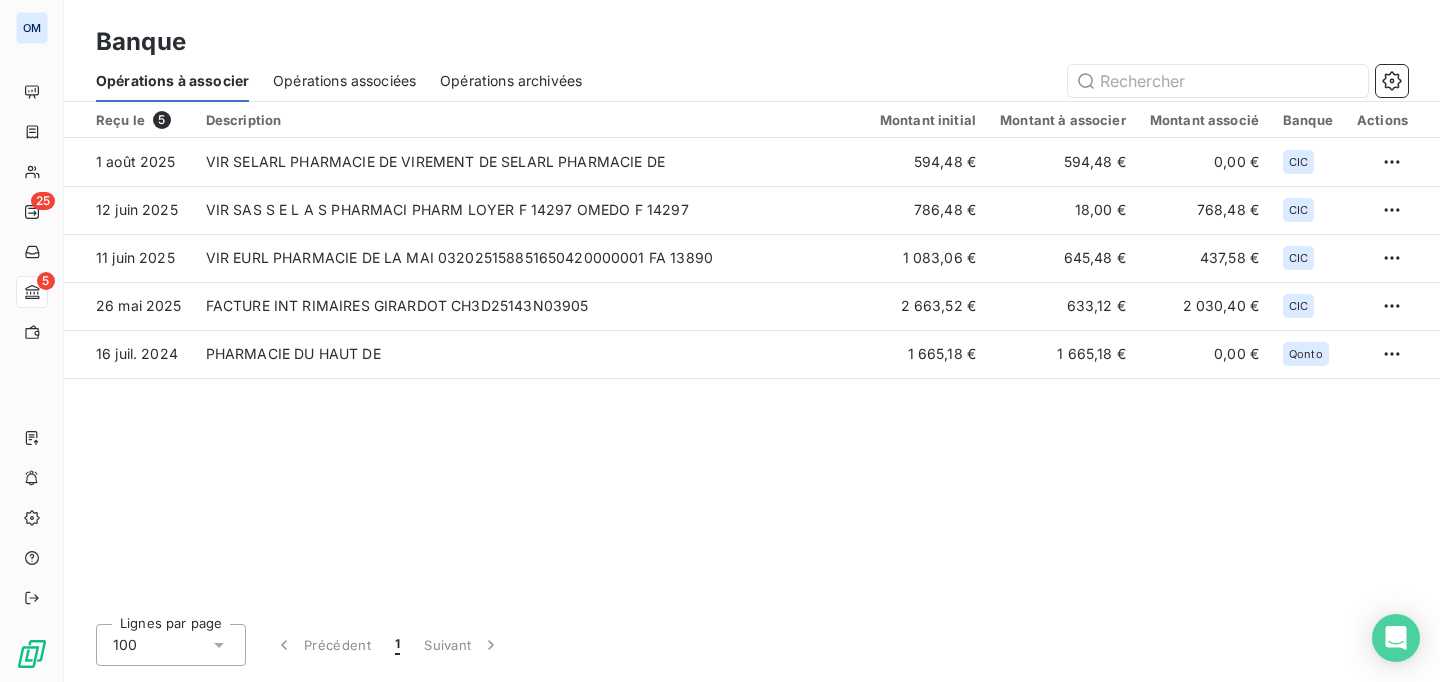 click on "Opérations associées" at bounding box center (344, 81) 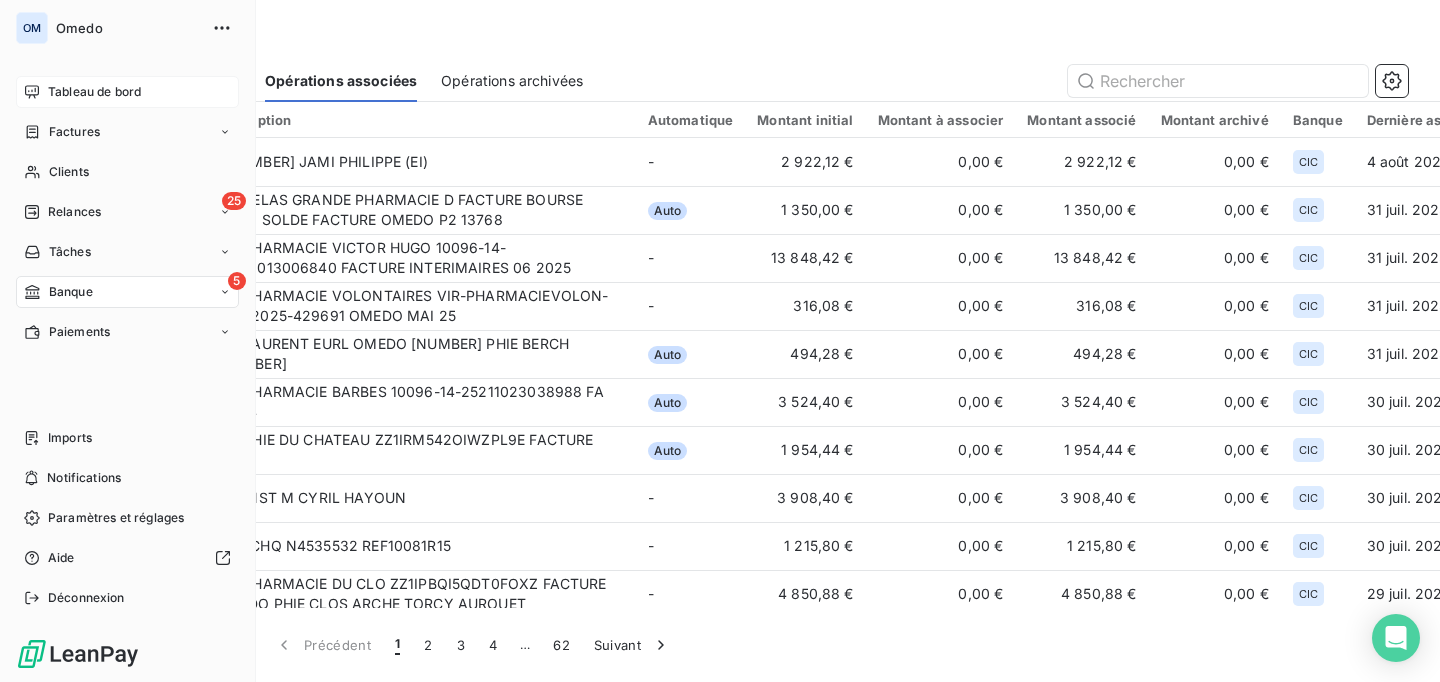 click on "Tableau de bord" at bounding box center [94, 92] 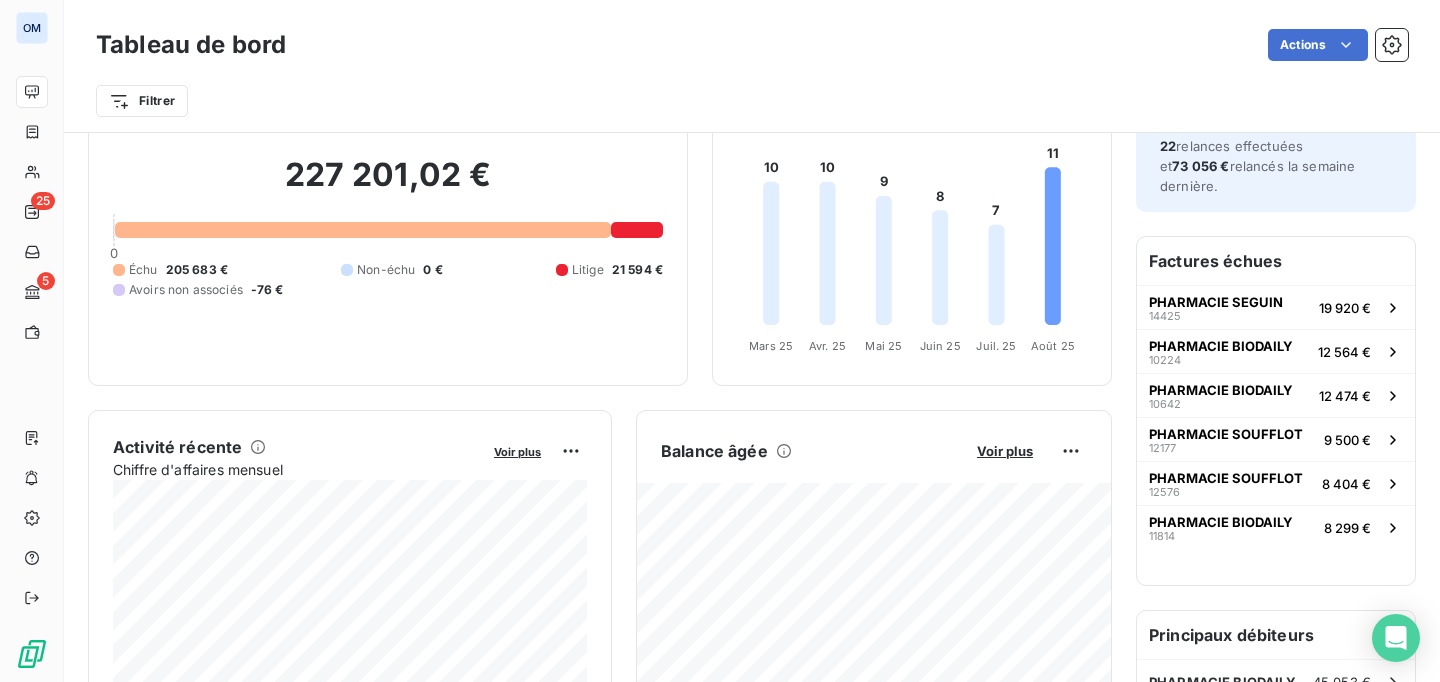 scroll, scrollTop: 106, scrollLeft: 0, axis: vertical 